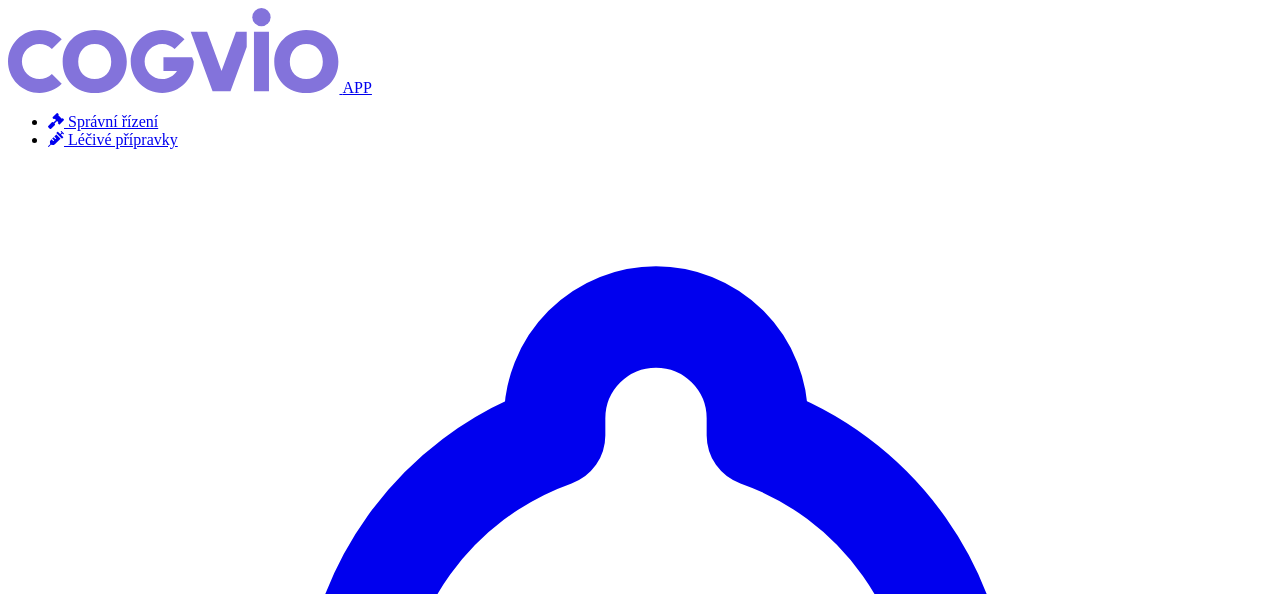 scroll, scrollTop: 0, scrollLeft: 0, axis: both 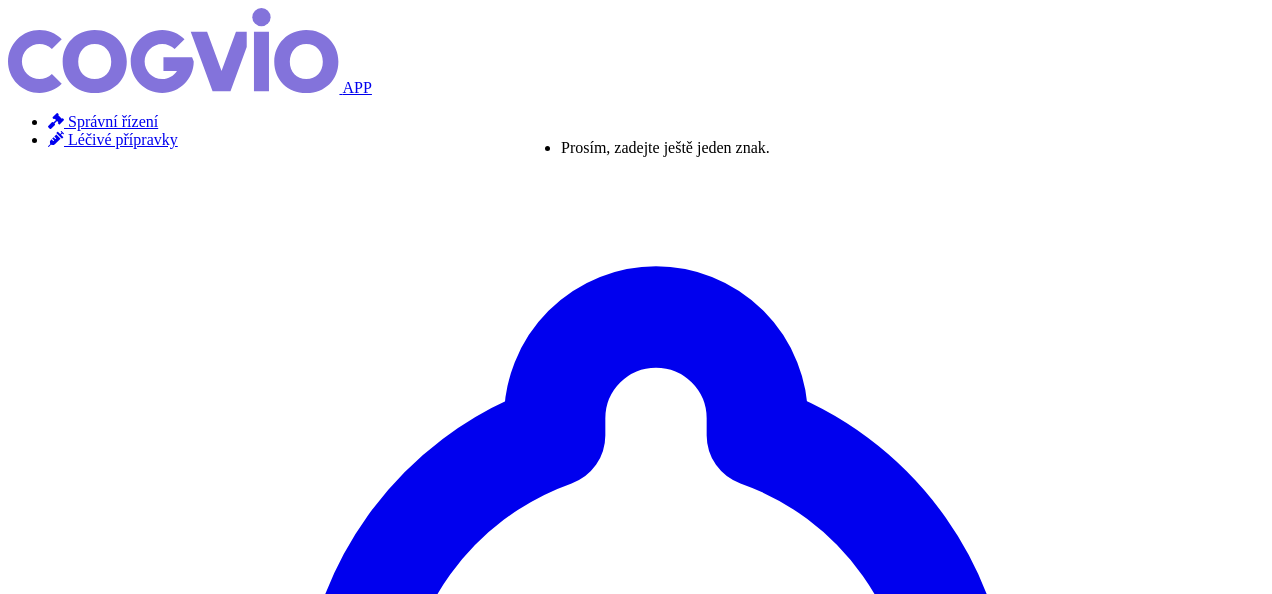 paste on "MONTELUKAST MEDREG" 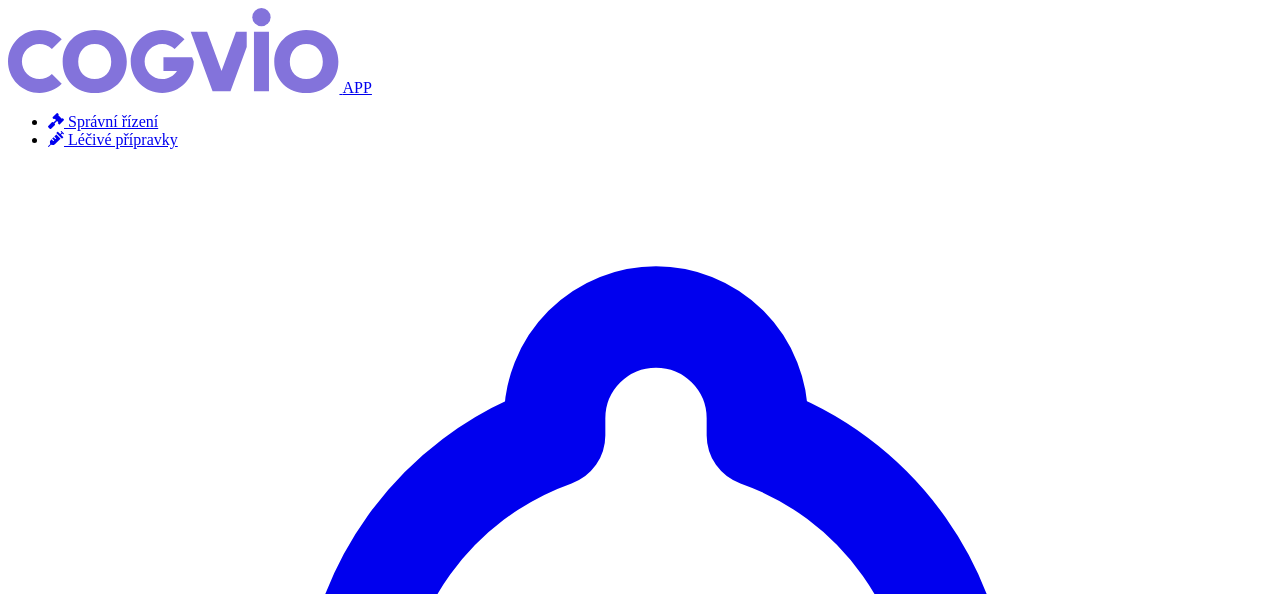 click on "Hledat" at bounding box center (35, 4431) 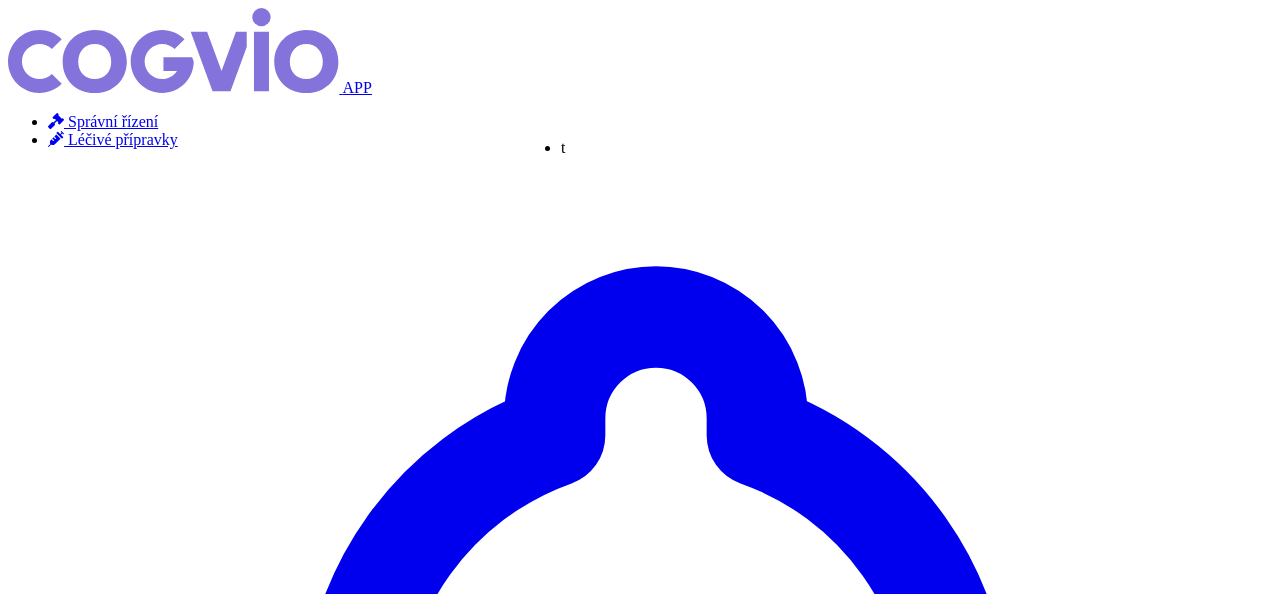 type on "te" 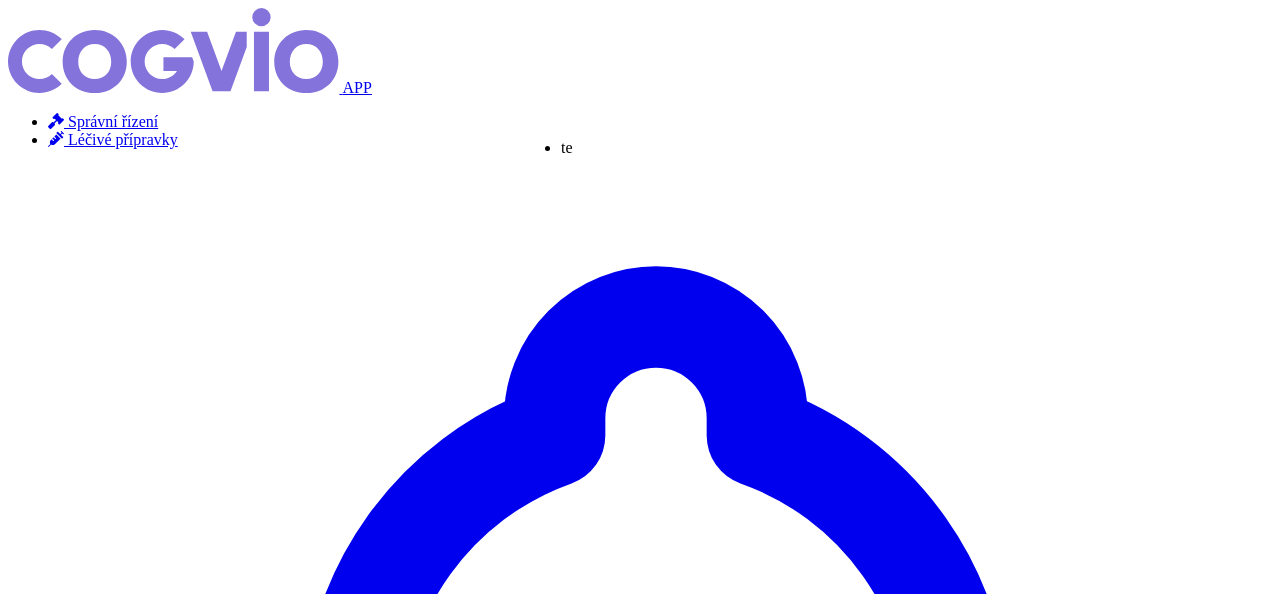 type on "ter" 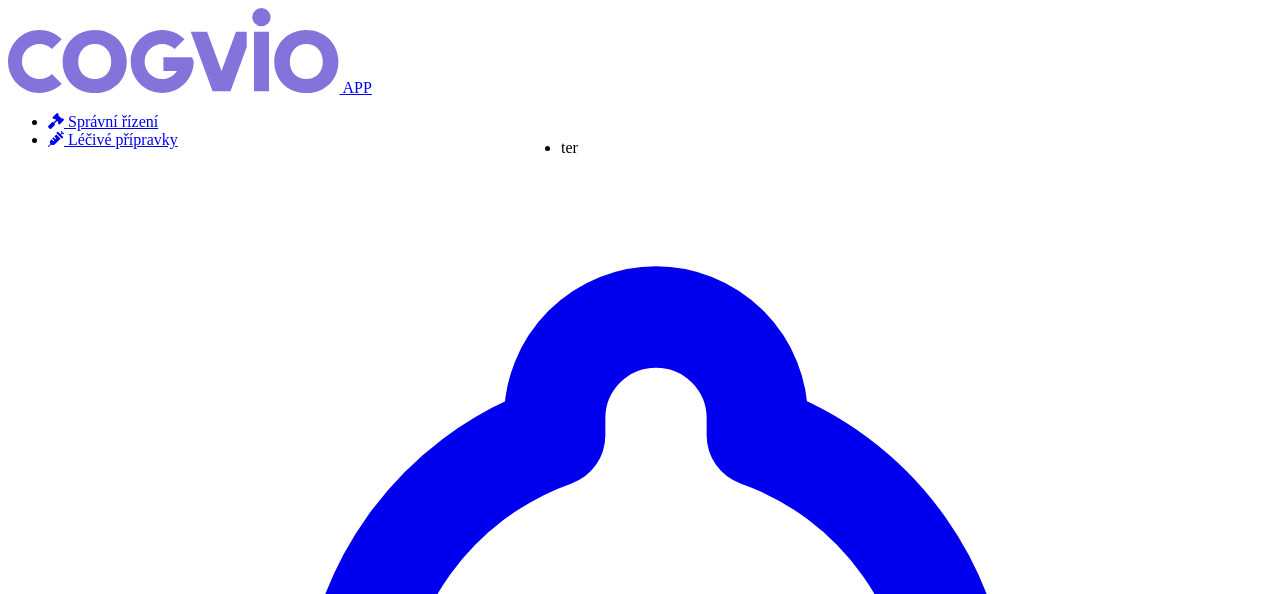 type on "teriflunomide" 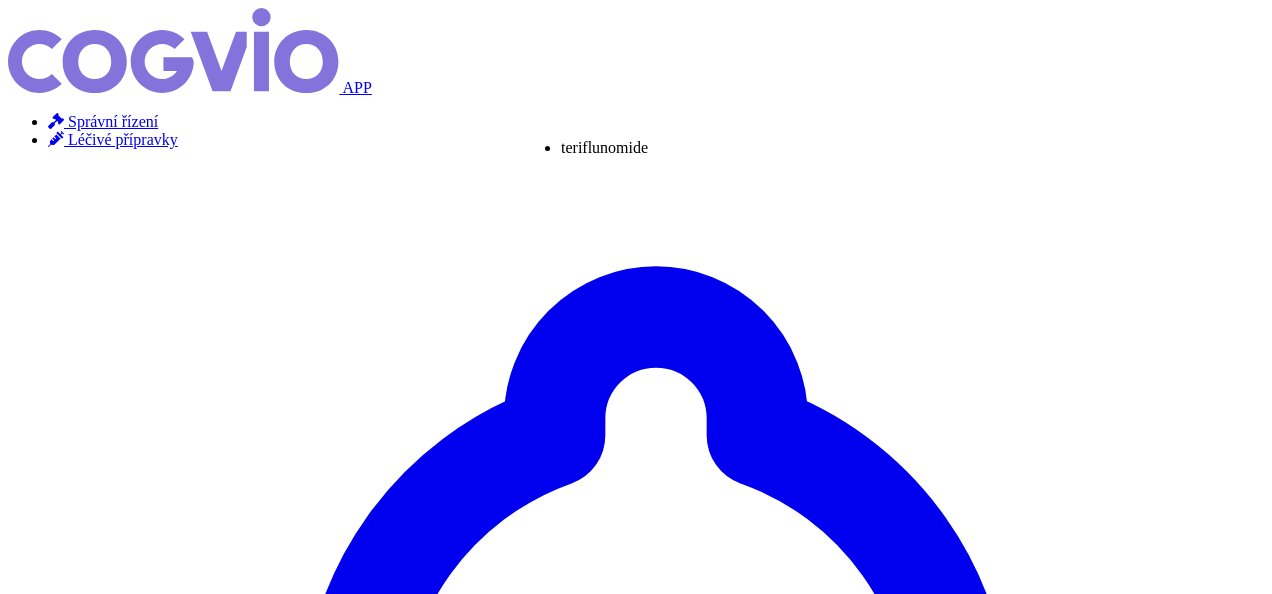 type on "teriflunomide" 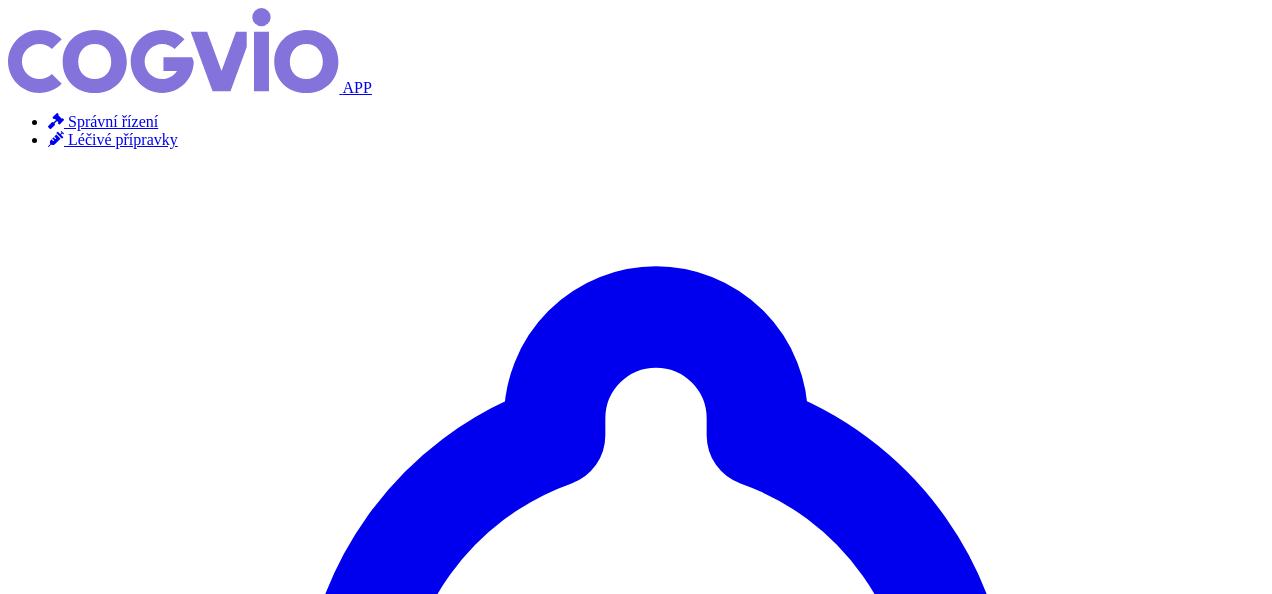 click on "Hledat" at bounding box center (35, 4431) 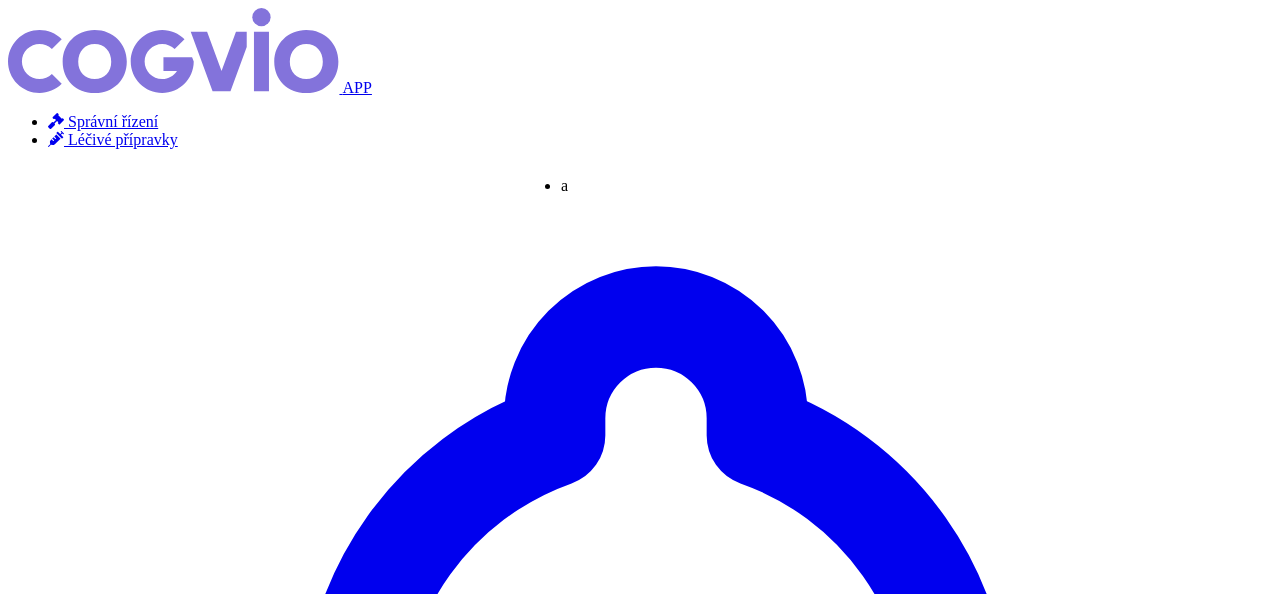 type on "abi" 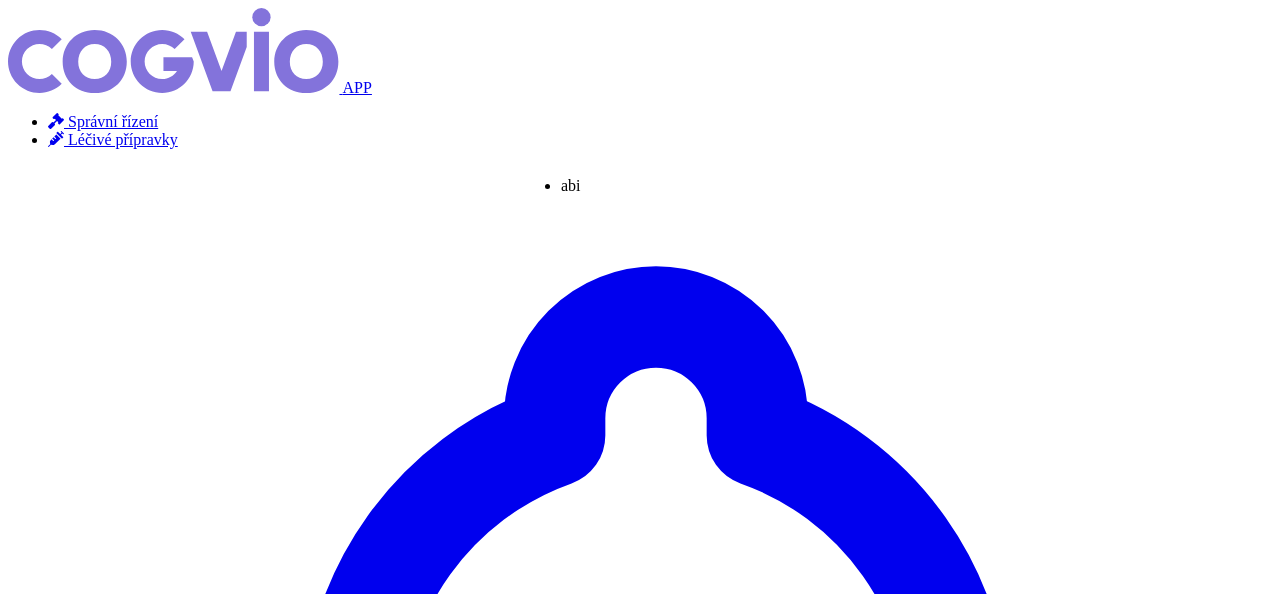 type on "abir" 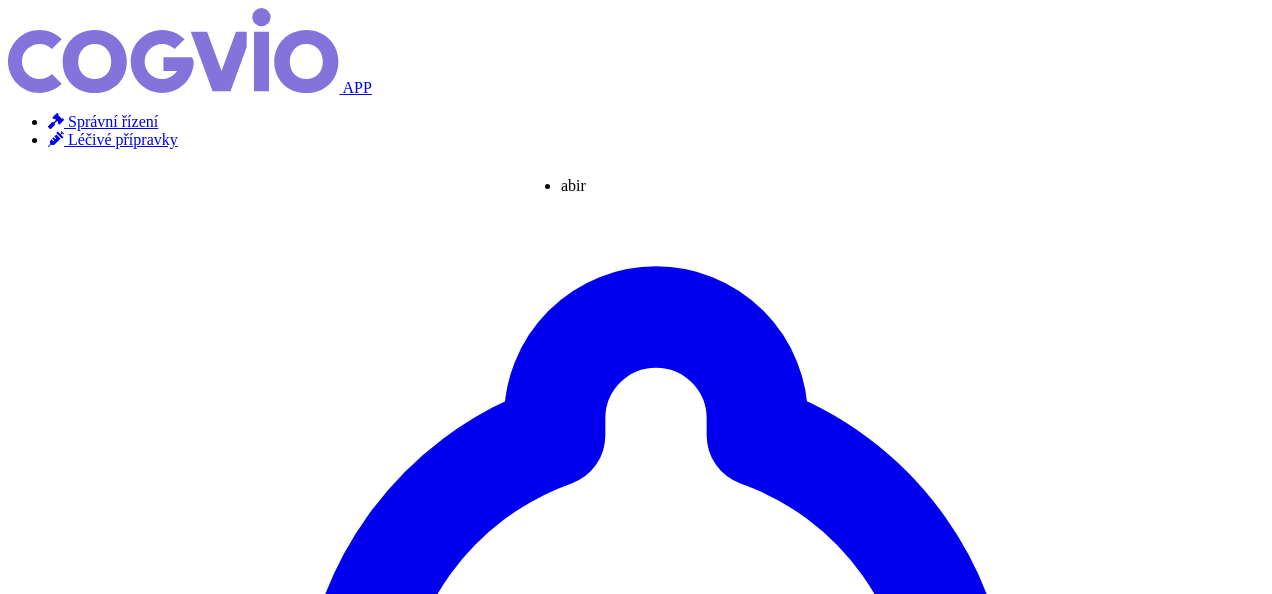 type on "abirat" 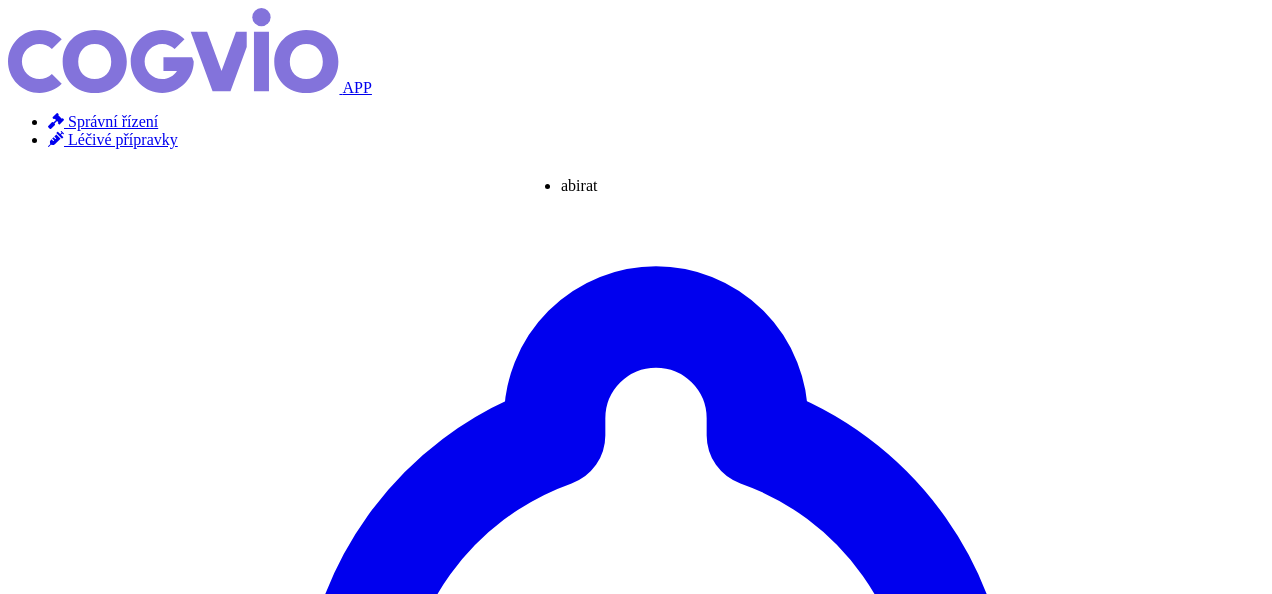 type on "abirater" 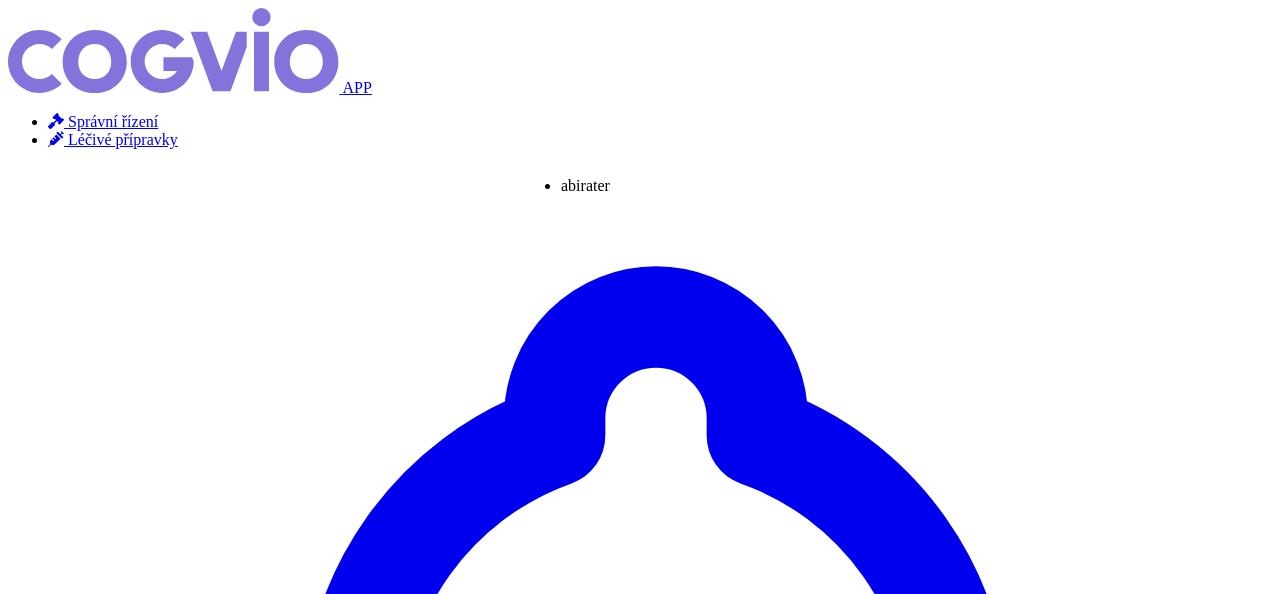 type on "abirateron" 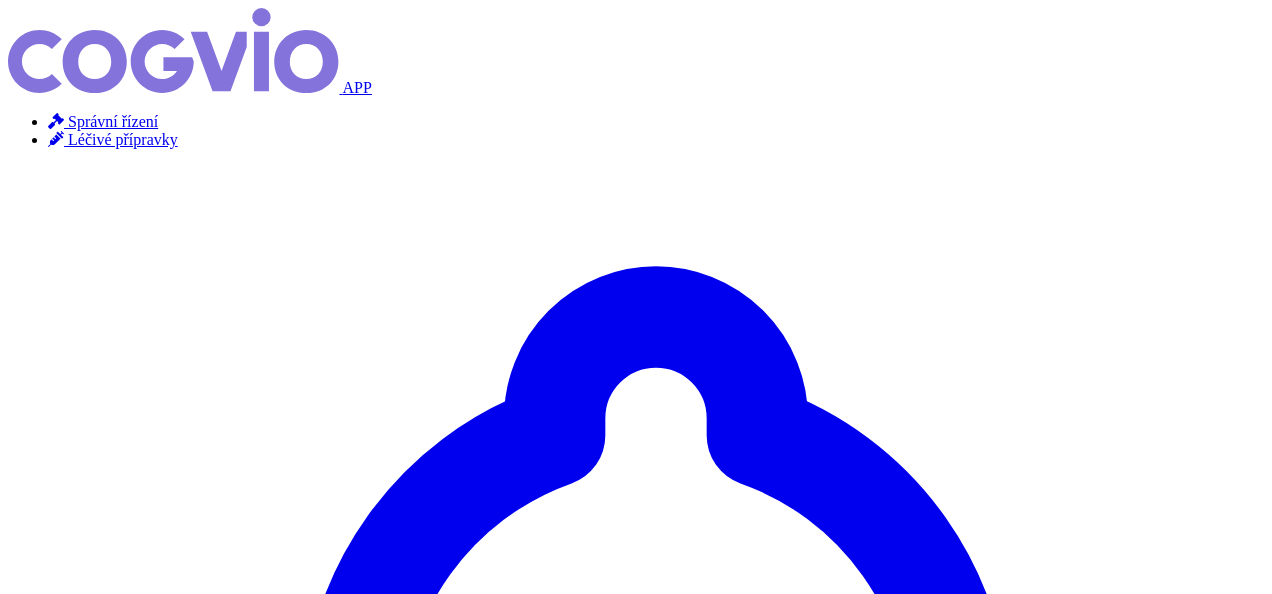 click on "Hledat" at bounding box center [35, 4361] 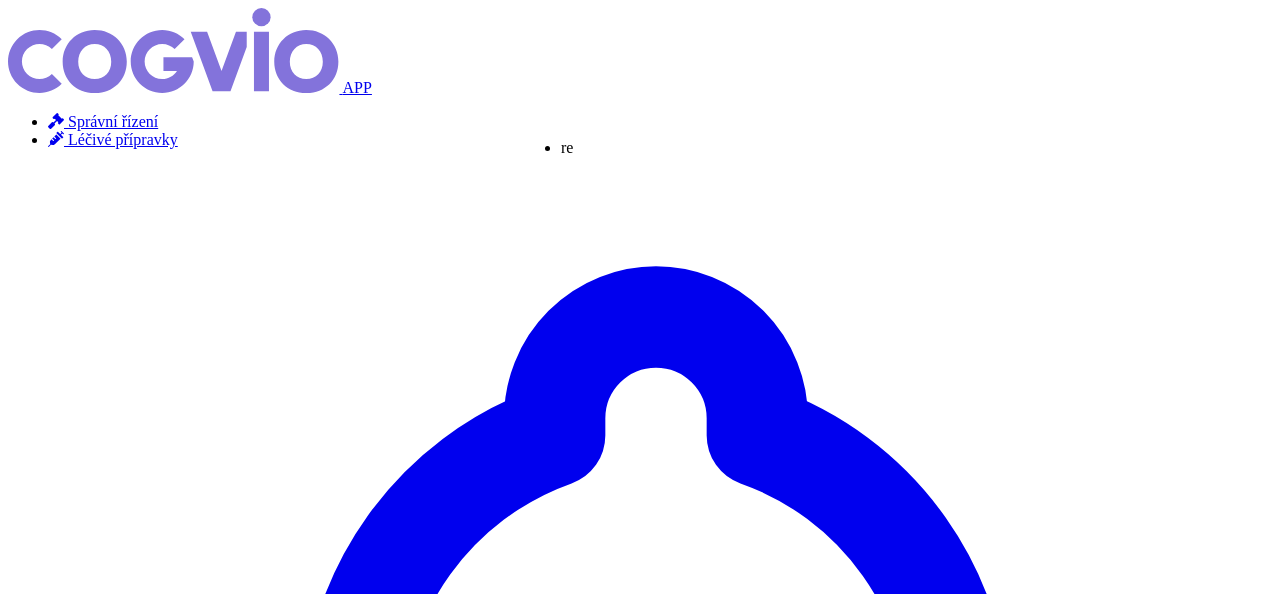 type on "res" 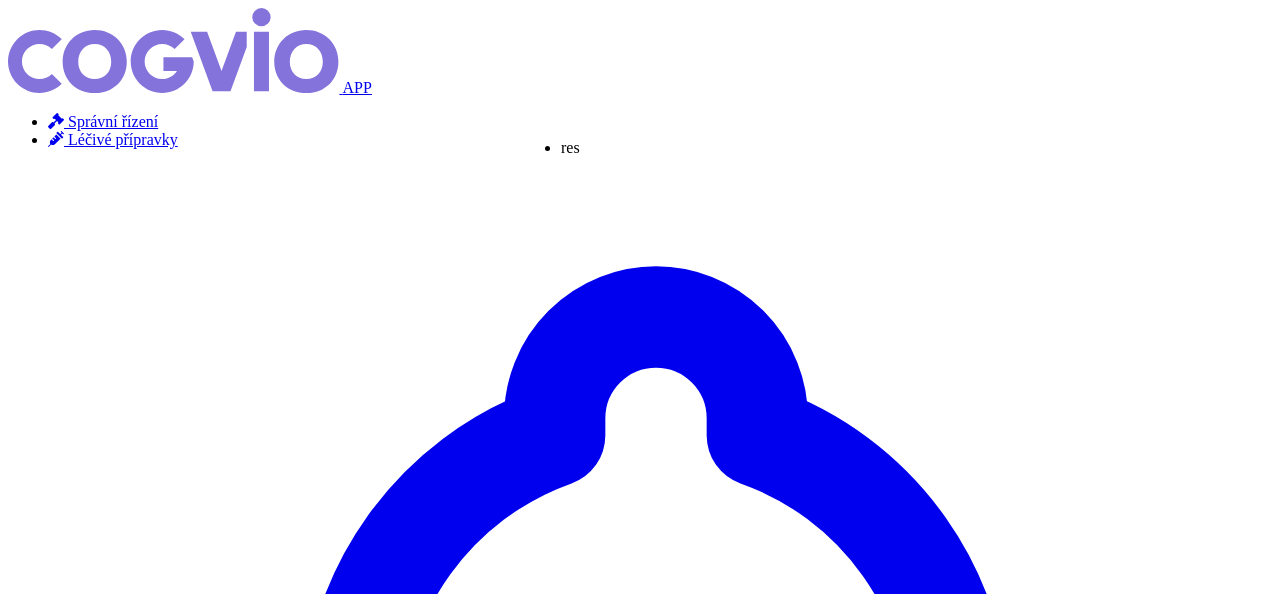 type on "resel" 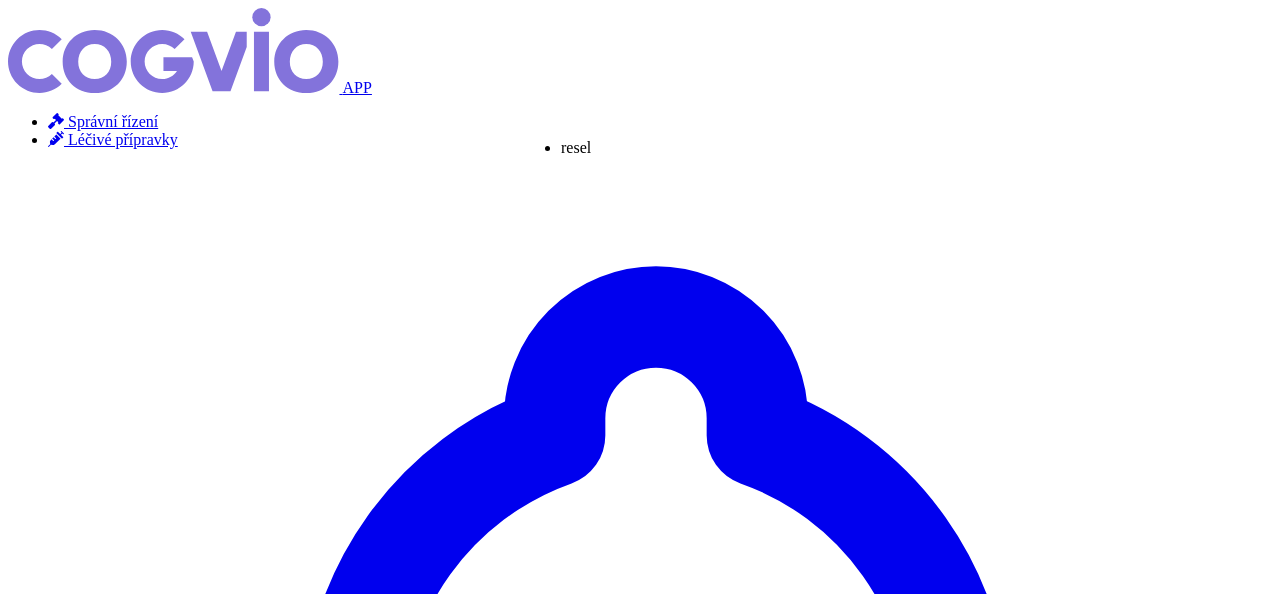 type on "reseli" 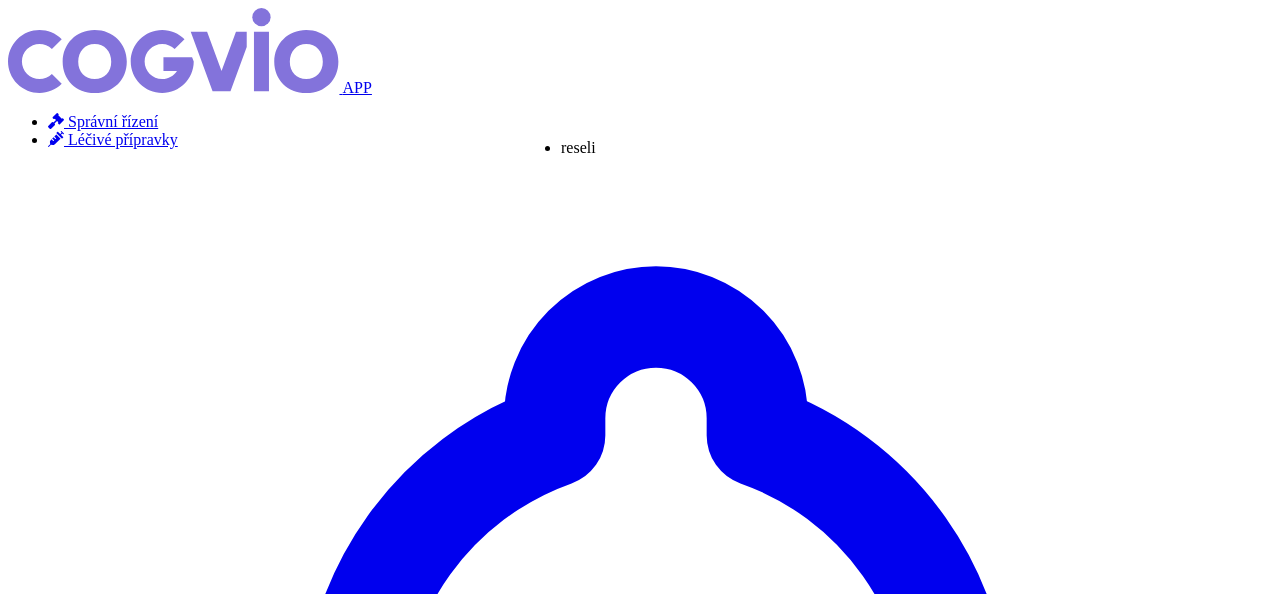 type on "reselig" 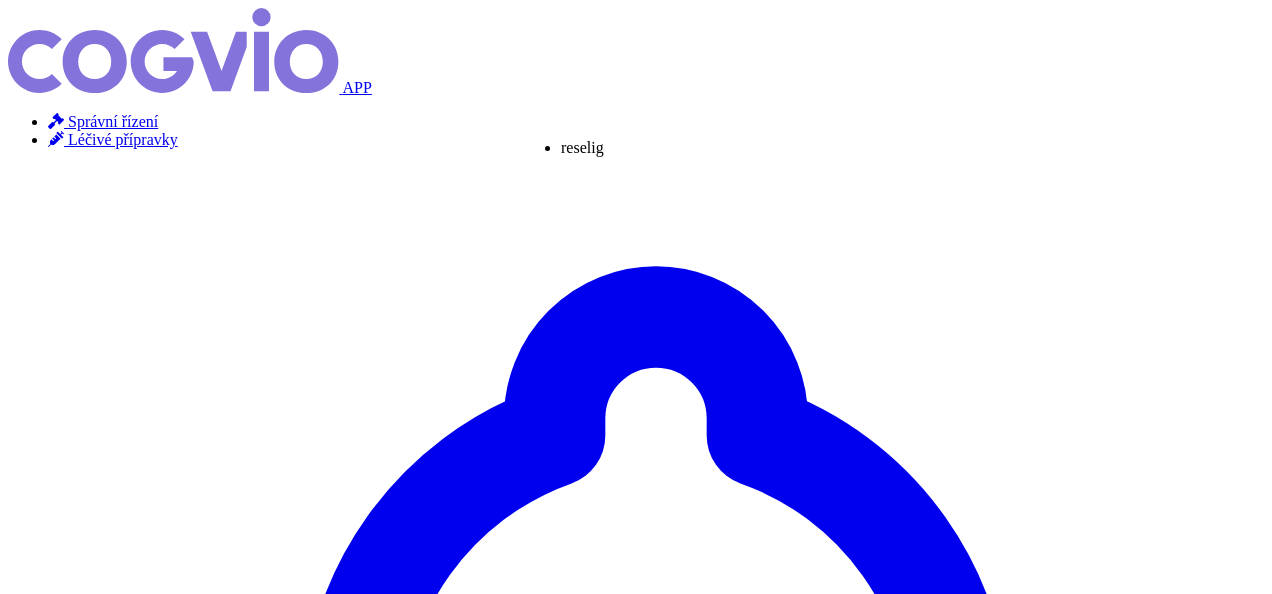 type on "reseligo" 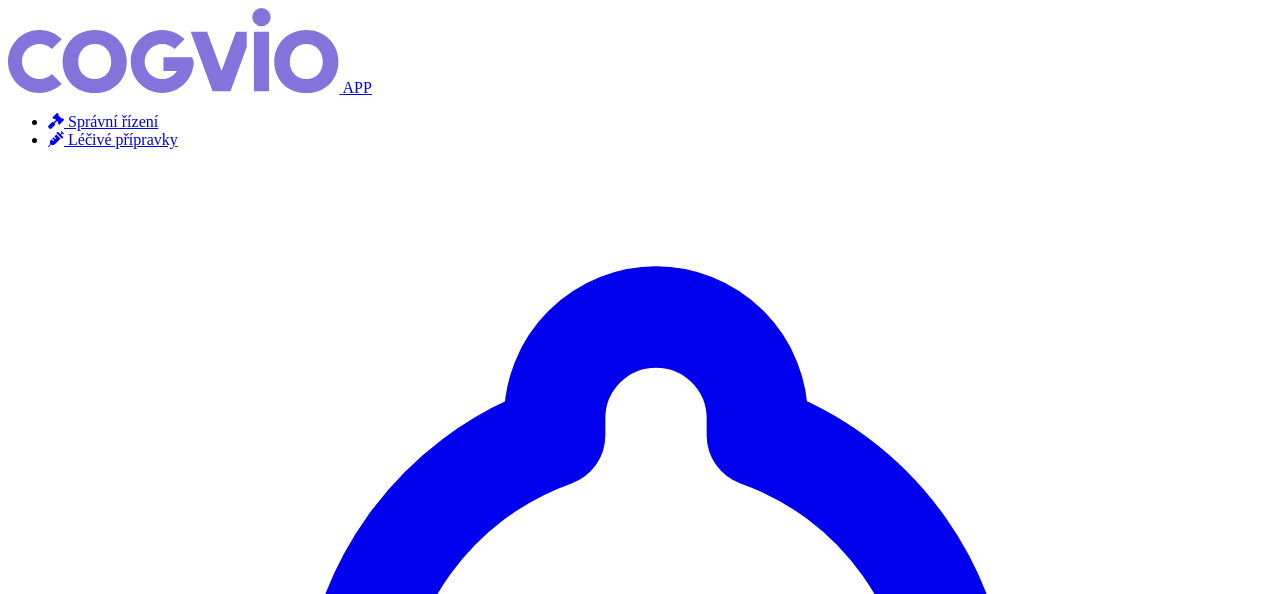click on "Hledat" at bounding box center [35, 4431] 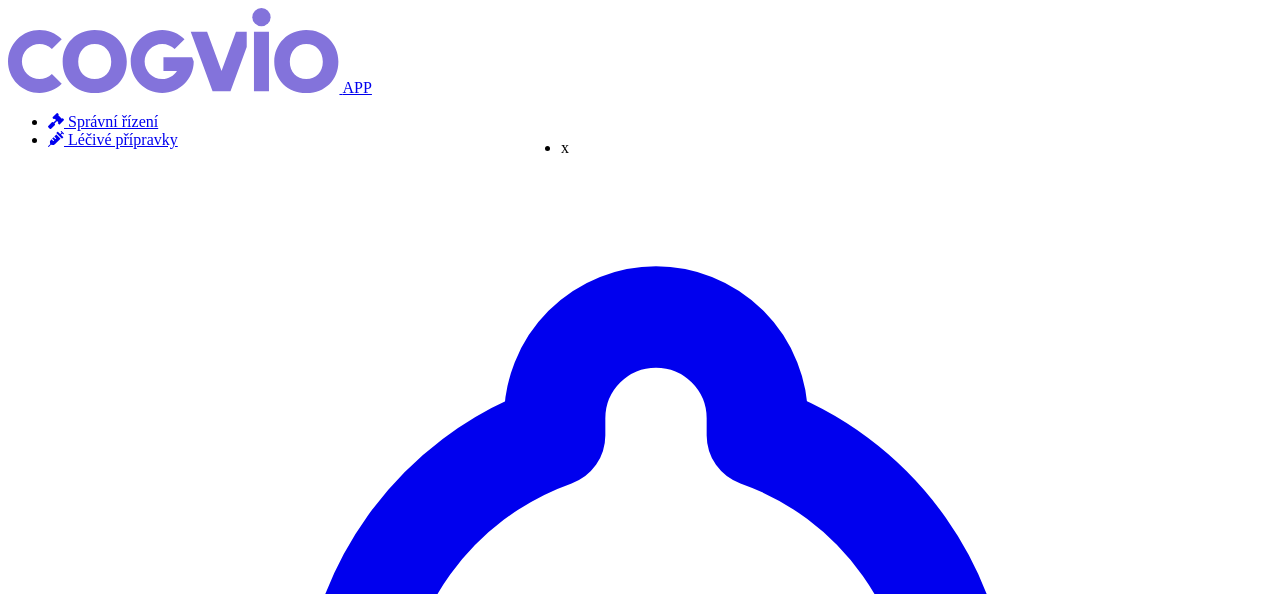 type on "xan" 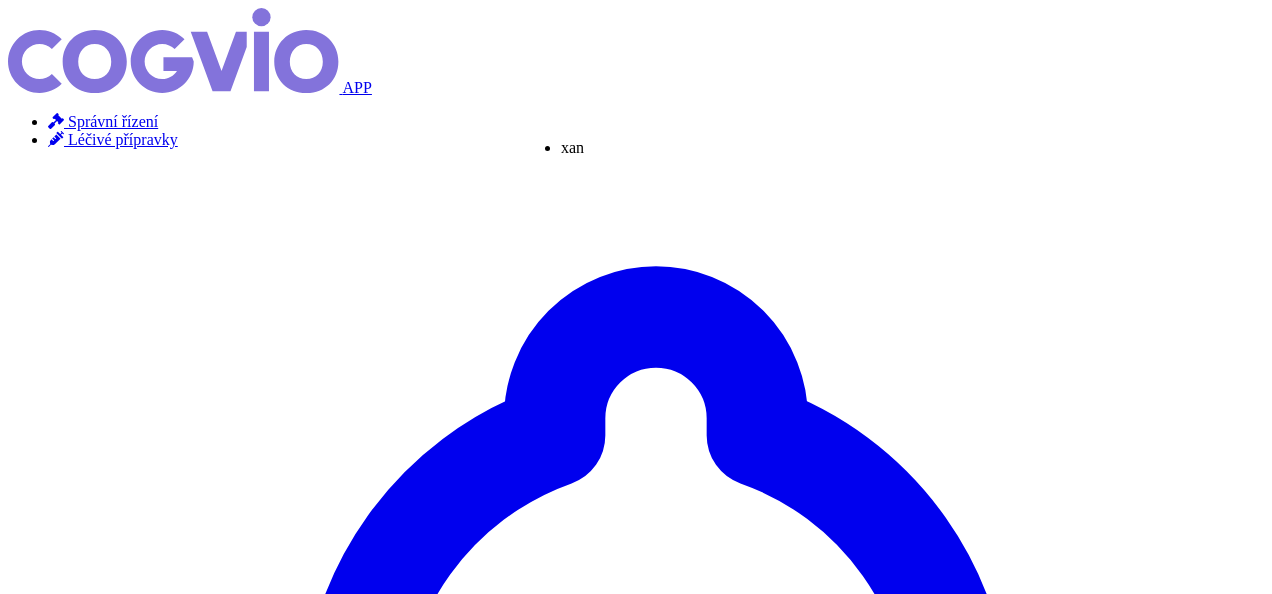 type on "xanir" 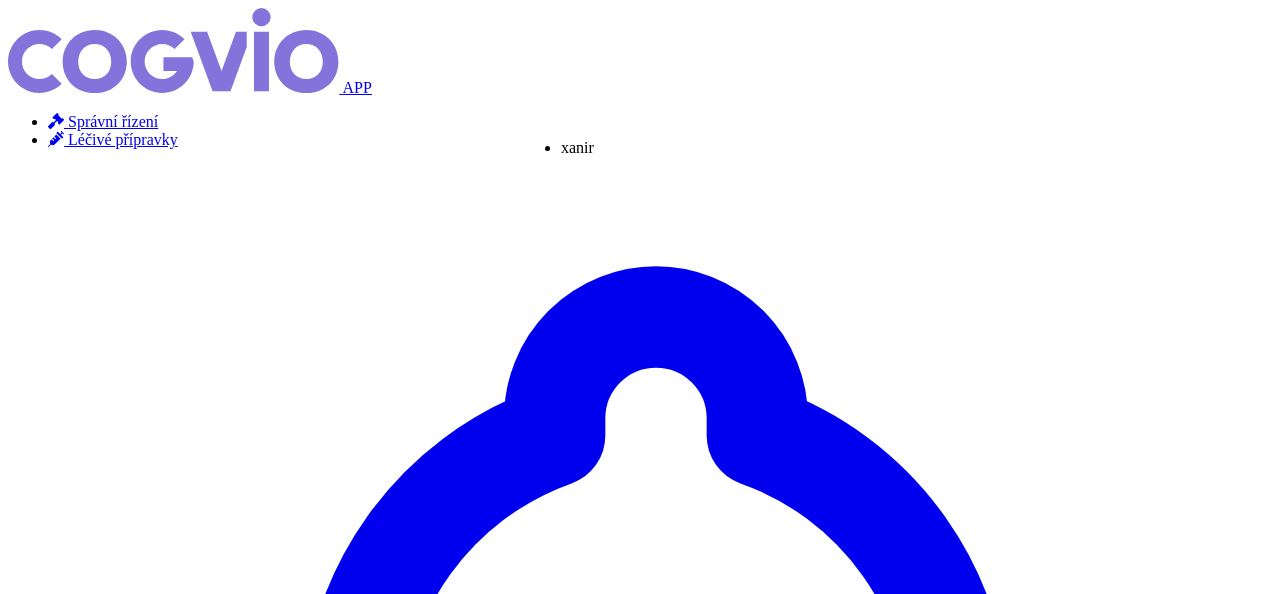 type on "xanirv" 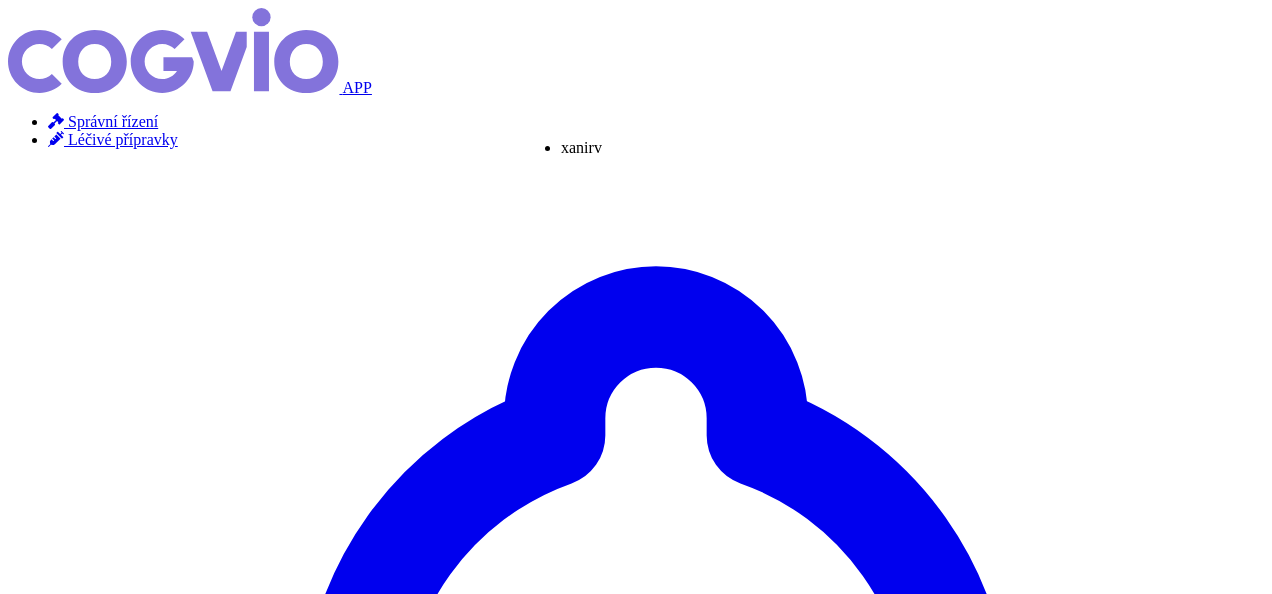 type on "xanirva" 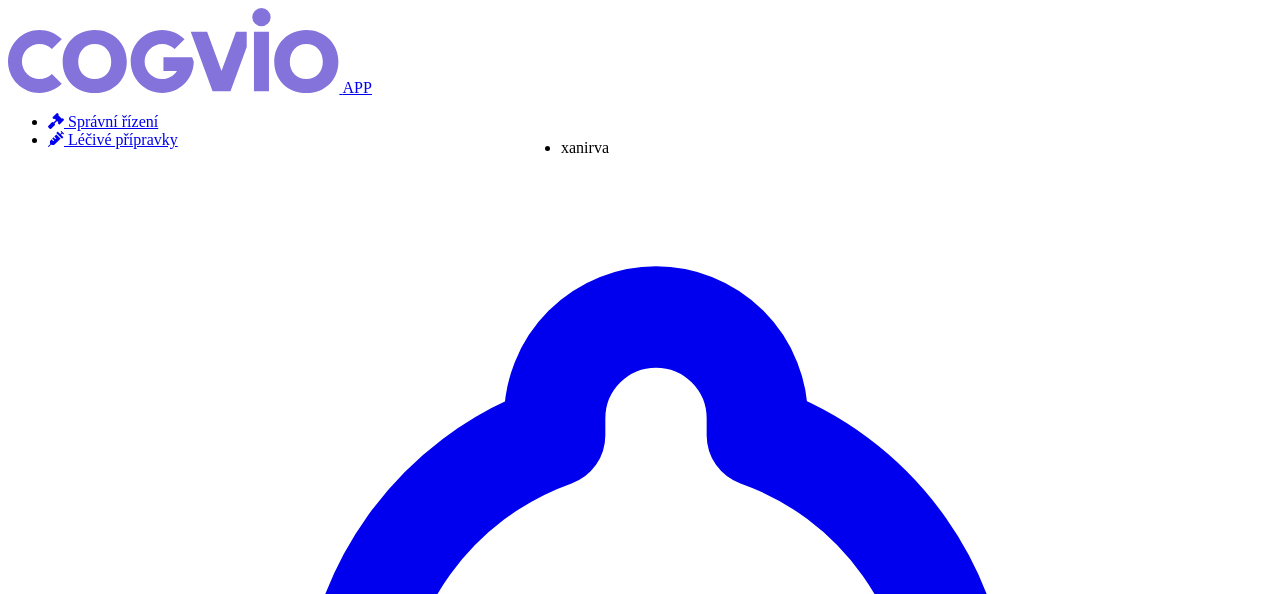 click on "Hledat" at bounding box center (35, 4413) 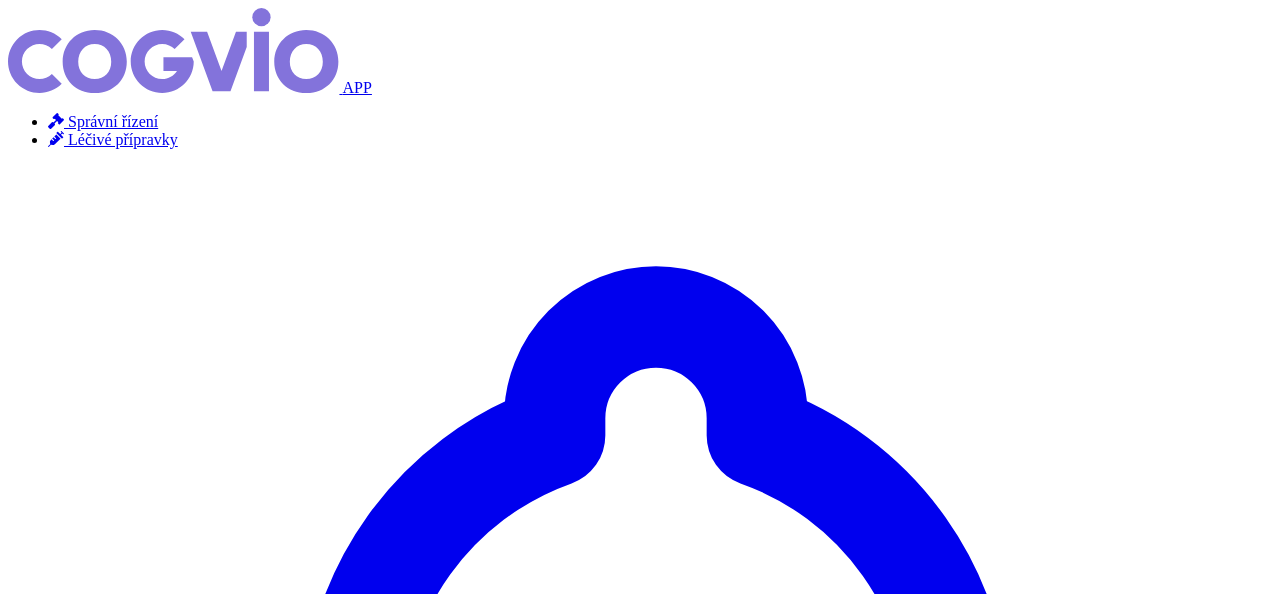 scroll, scrollTop: 0, scrollLeft: 0, axis: both 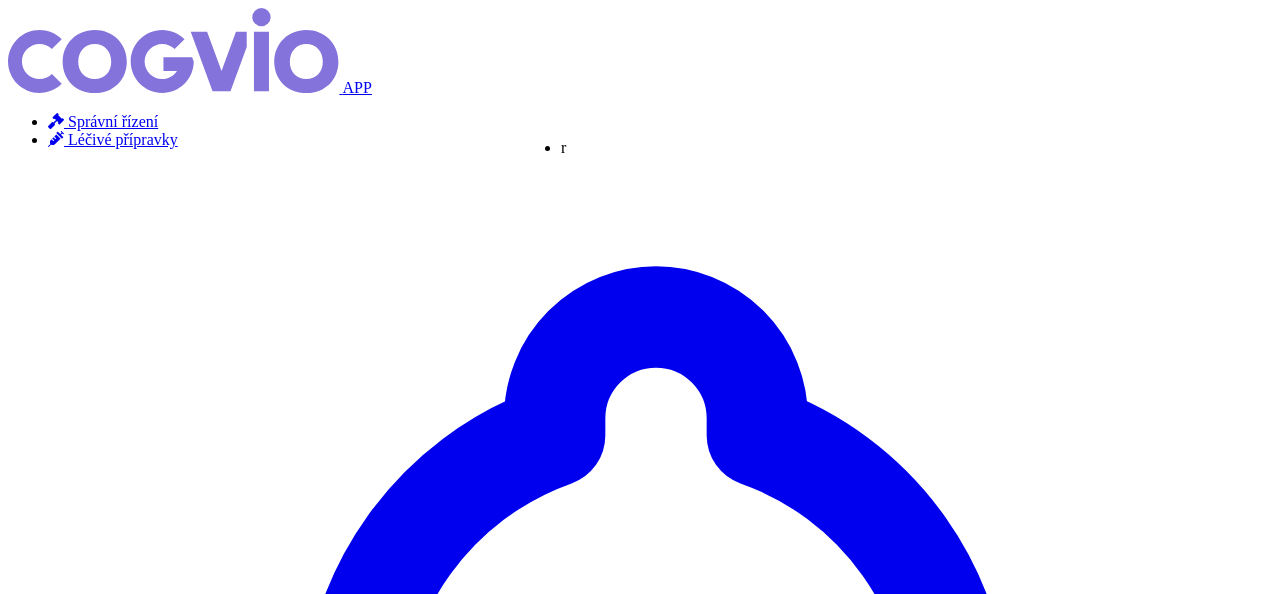 type on "rem" 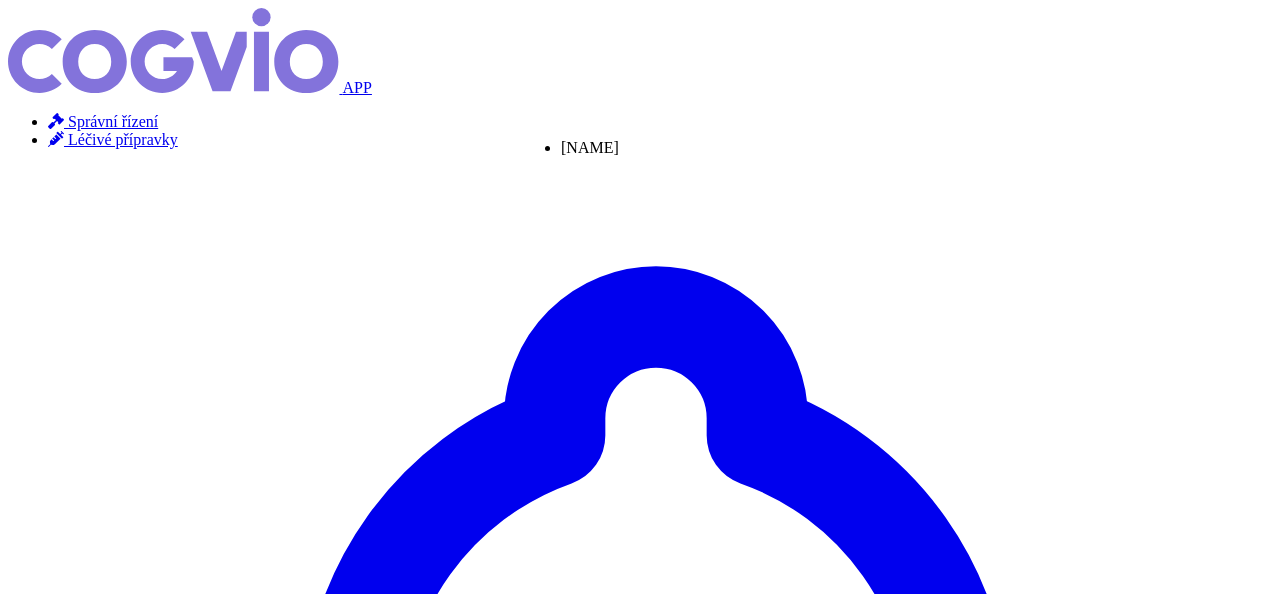type on "remu" 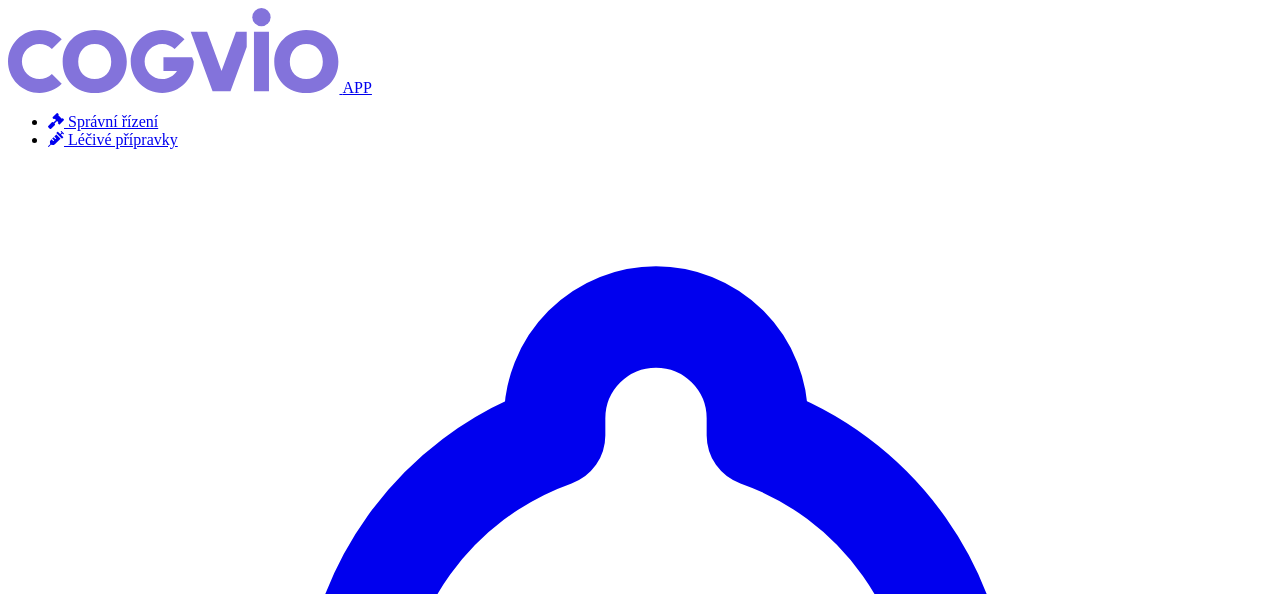 click on "Hledat" at bounding box center (35, 4431) 